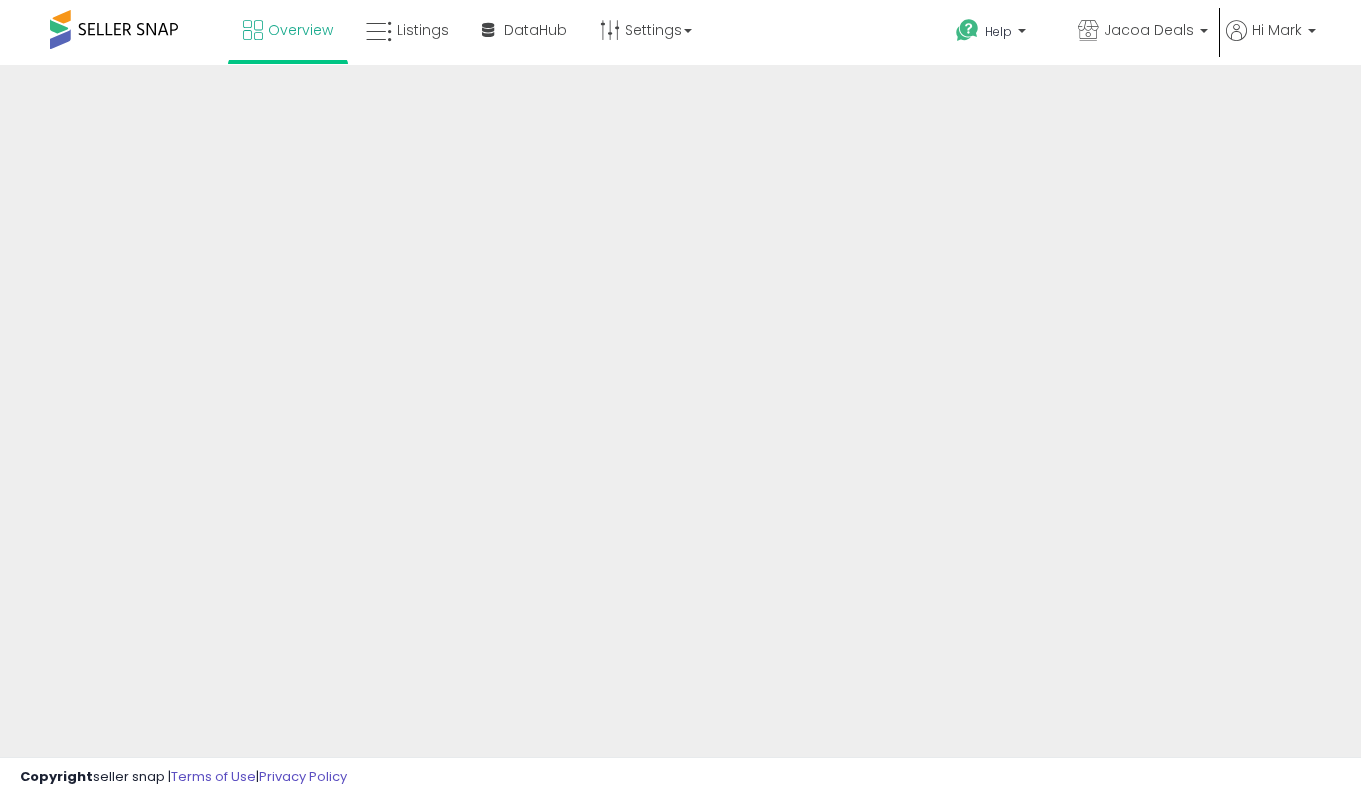 scroll, scrollTop: 0, scrollLeft: 0, axis: both 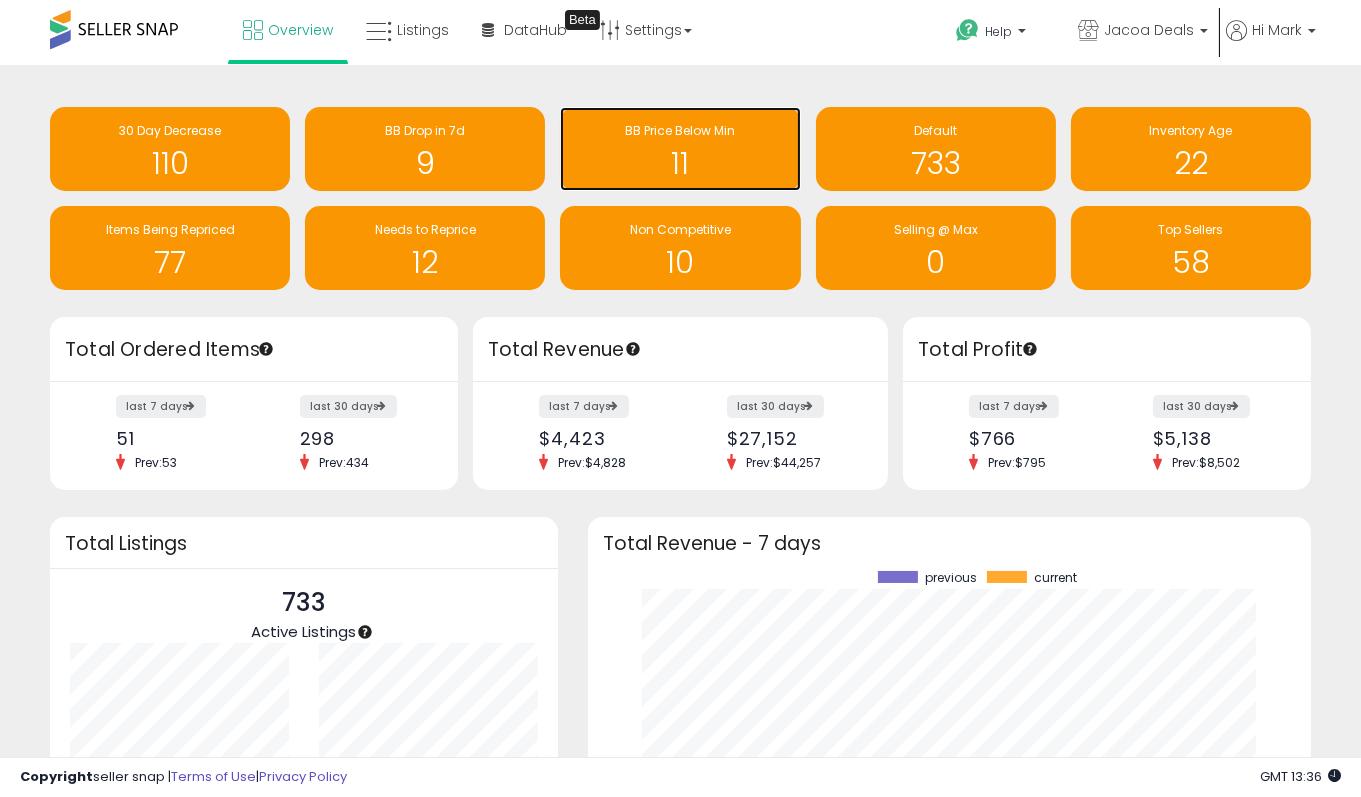 click on "BB Price Below Min" at bounding box center [680, 130] 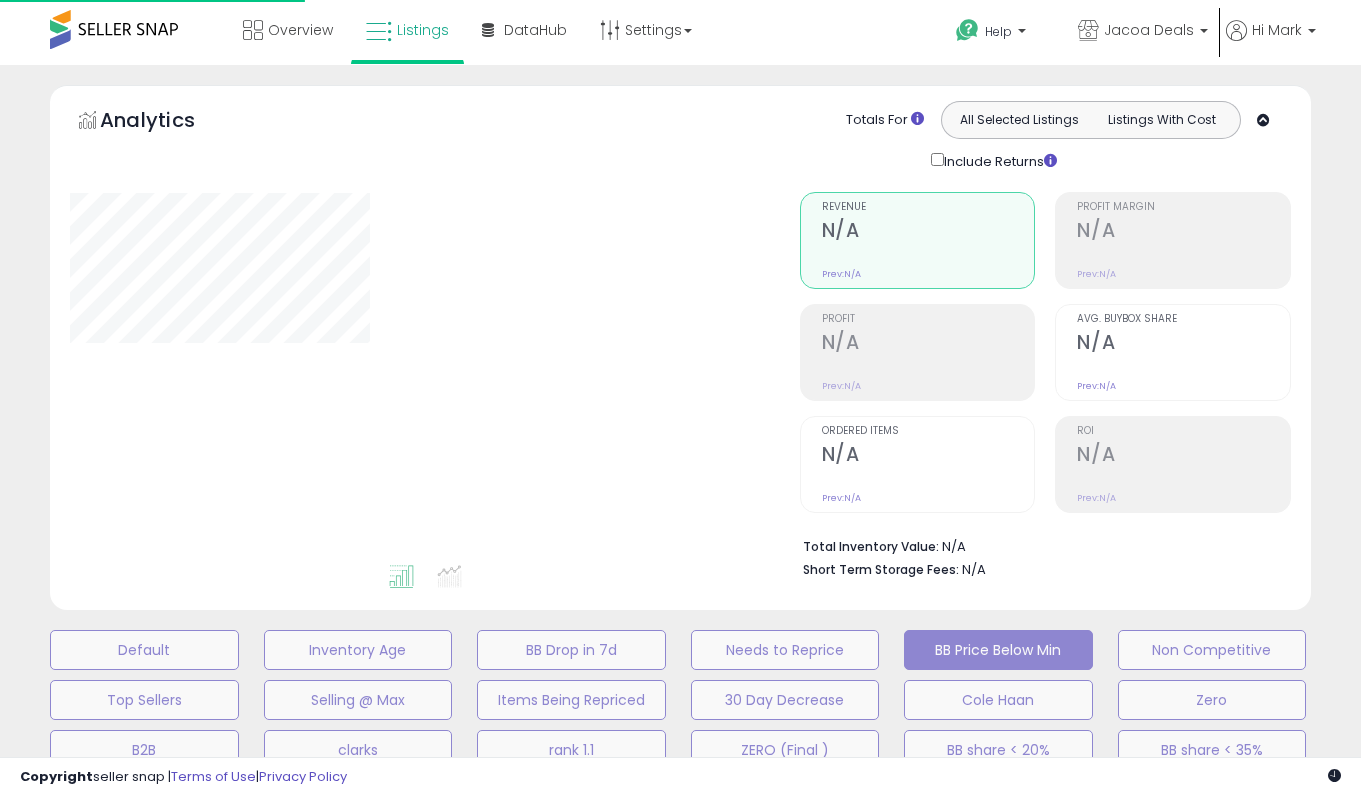 scroll, scrollTop: 0, scrollLeft: 0, axis: both 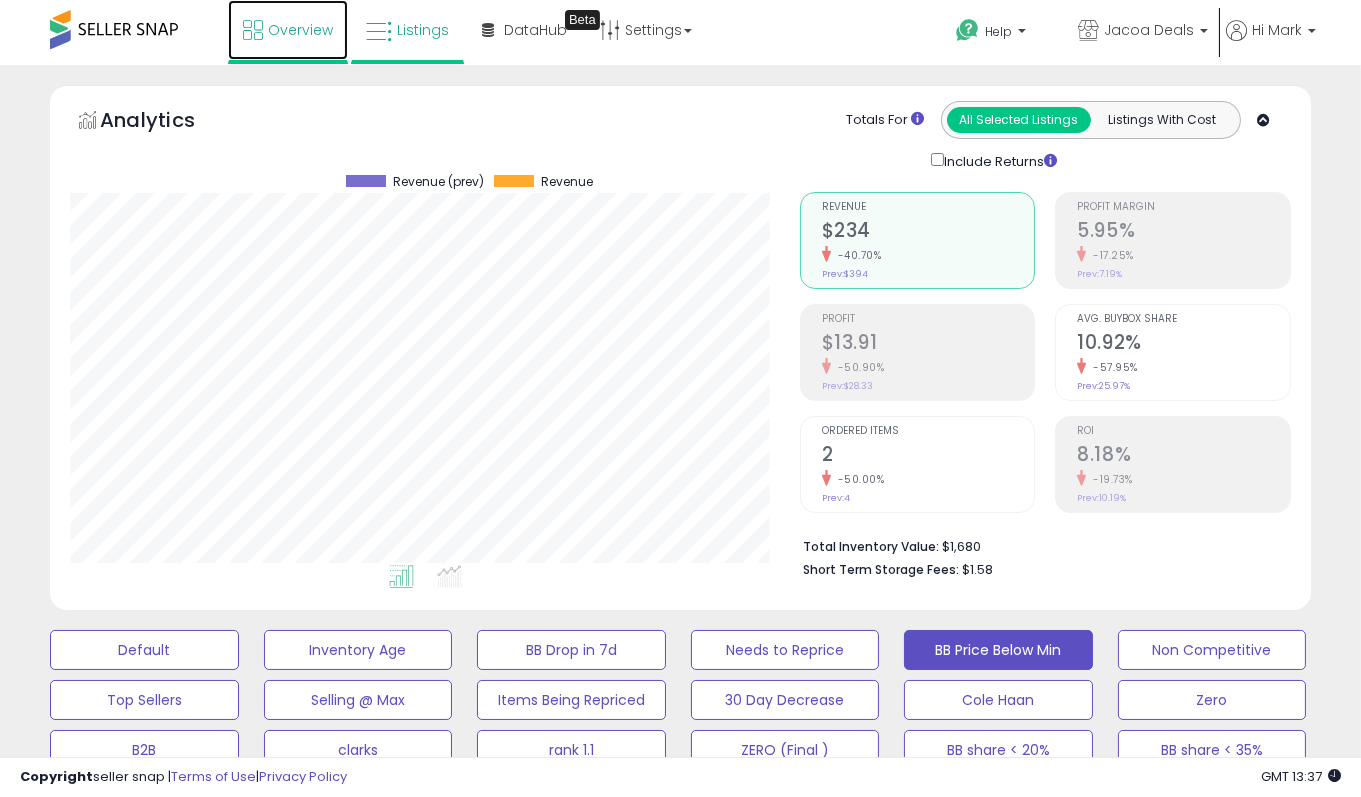 click on "Overview" at bounding box center [300, 30] 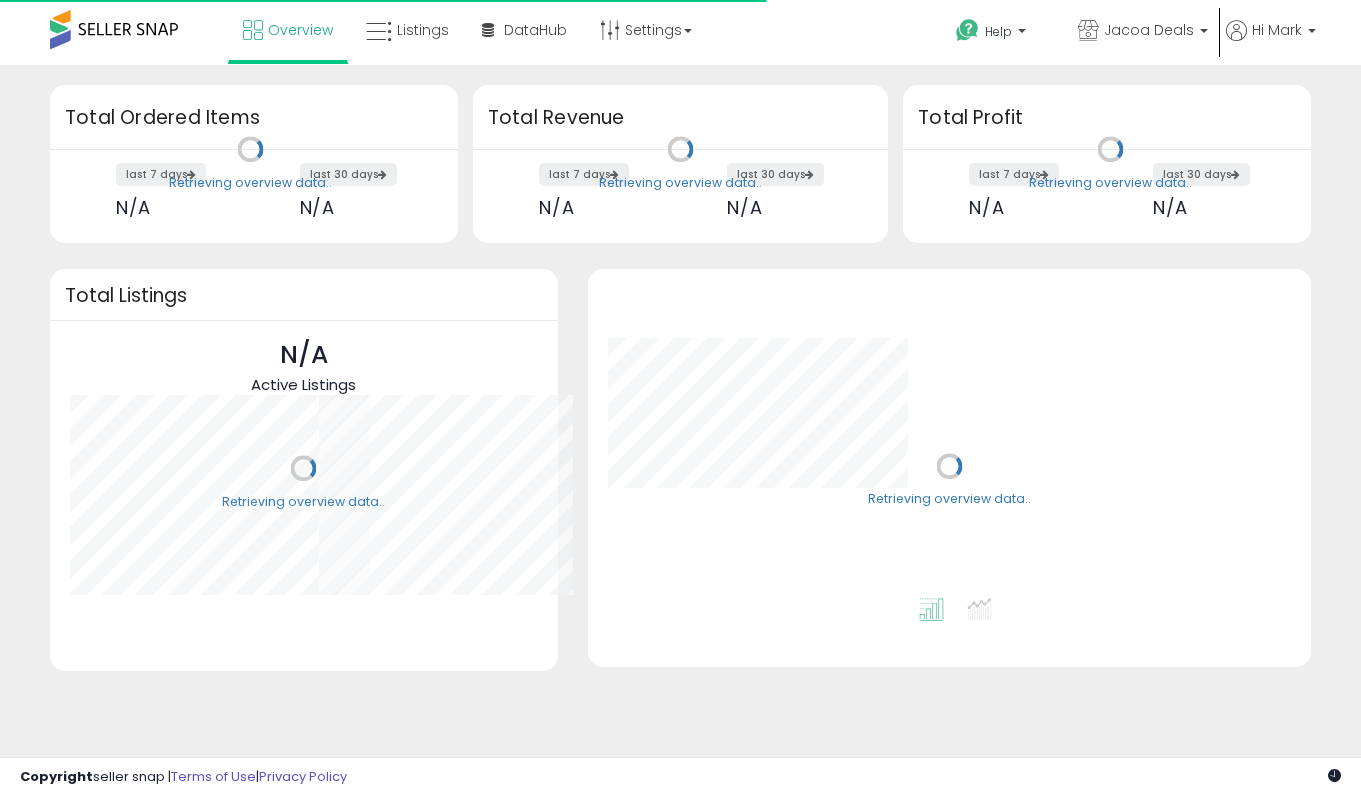 scroll, scrollTop: 0, scrollLeft: 0, axis: both 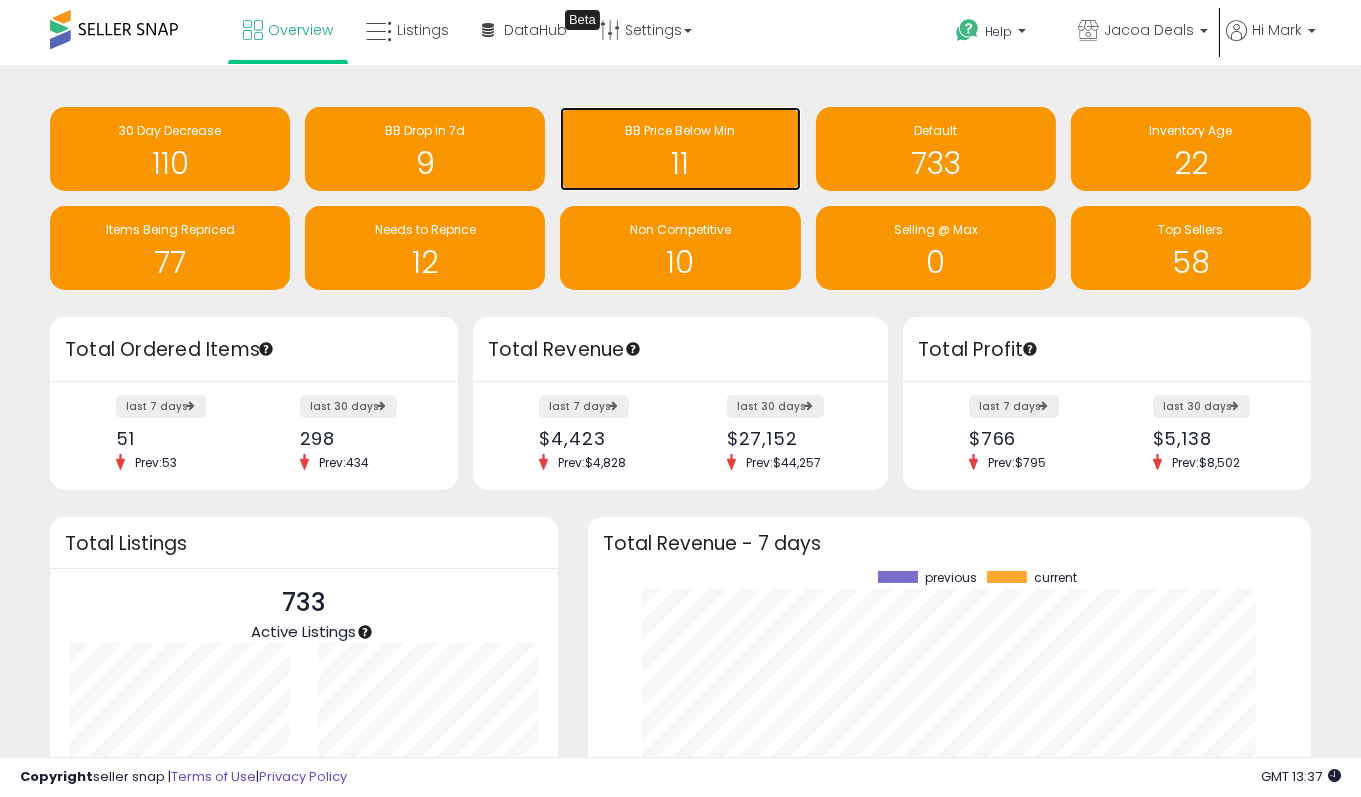 click on "11" at bounding box center (680, 163) 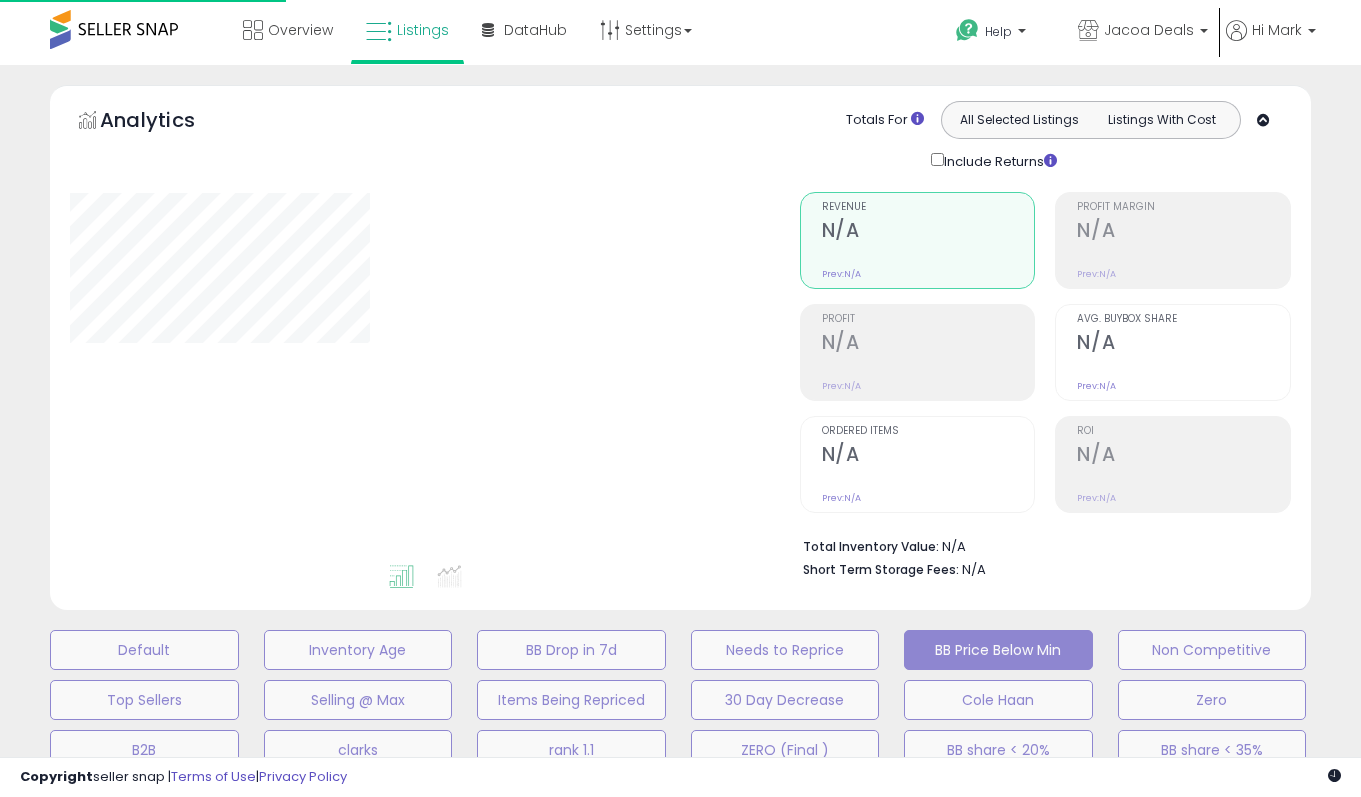 scroll, scrollTop: 0, scrollLeft: 0, axis: both 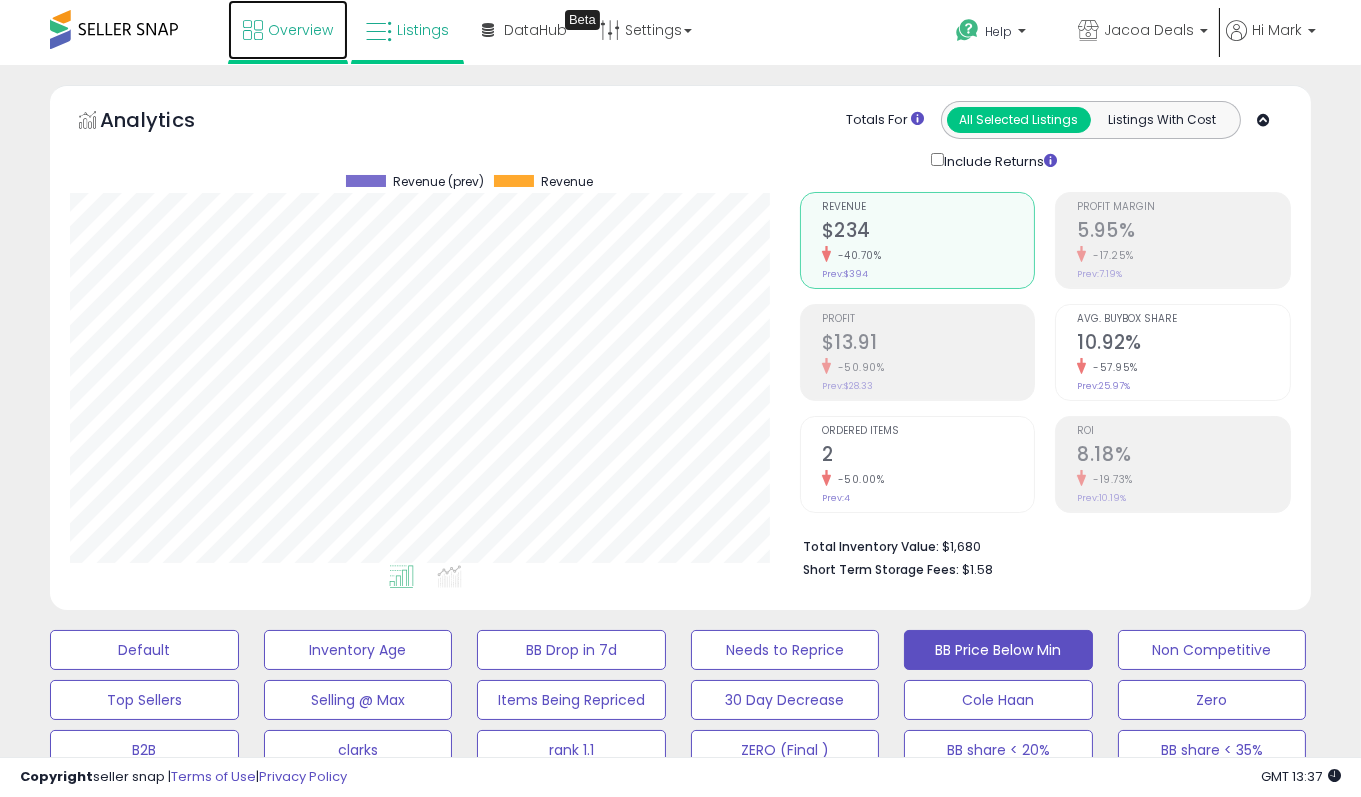 click on "Overview" at bounding box center [288, 30] 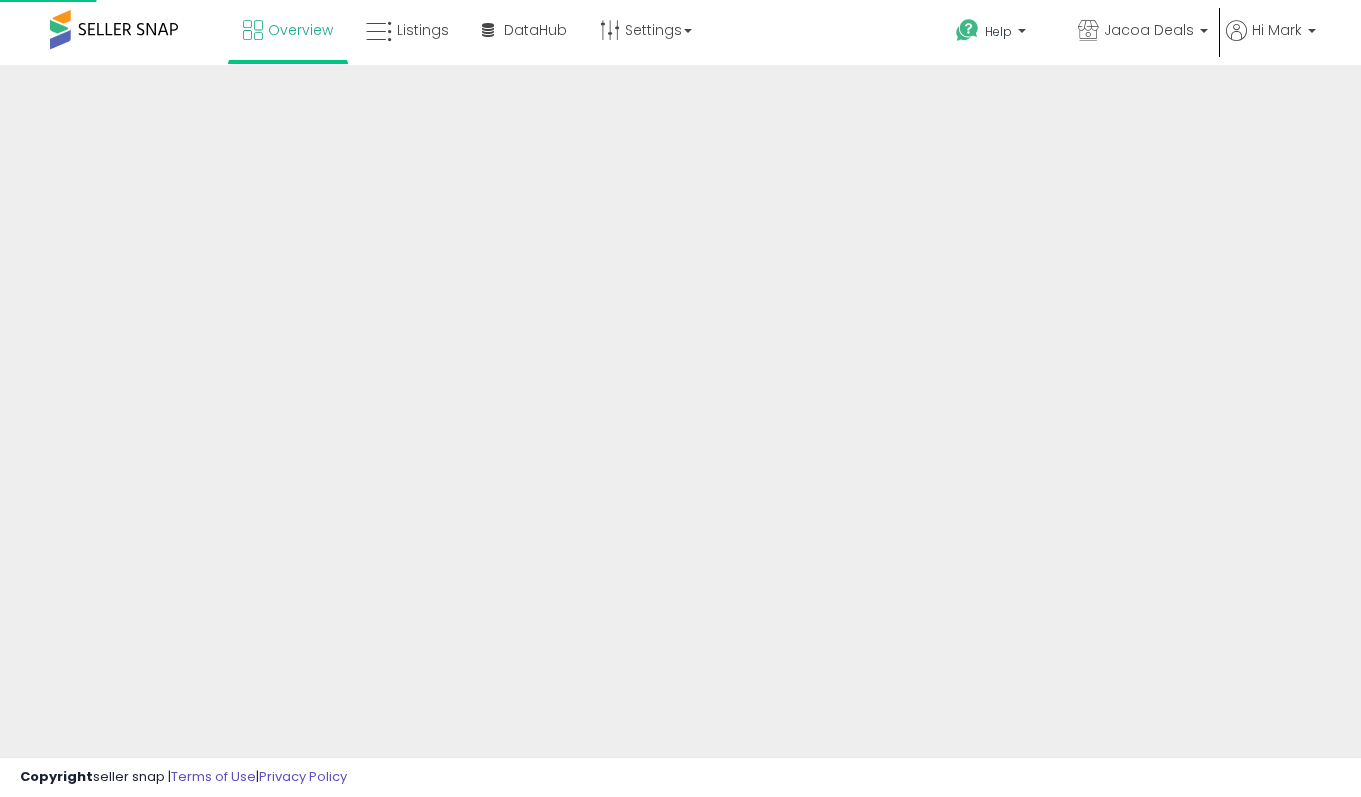 scroll, scrollTop: 0, scrollLeft: 0, axis: both 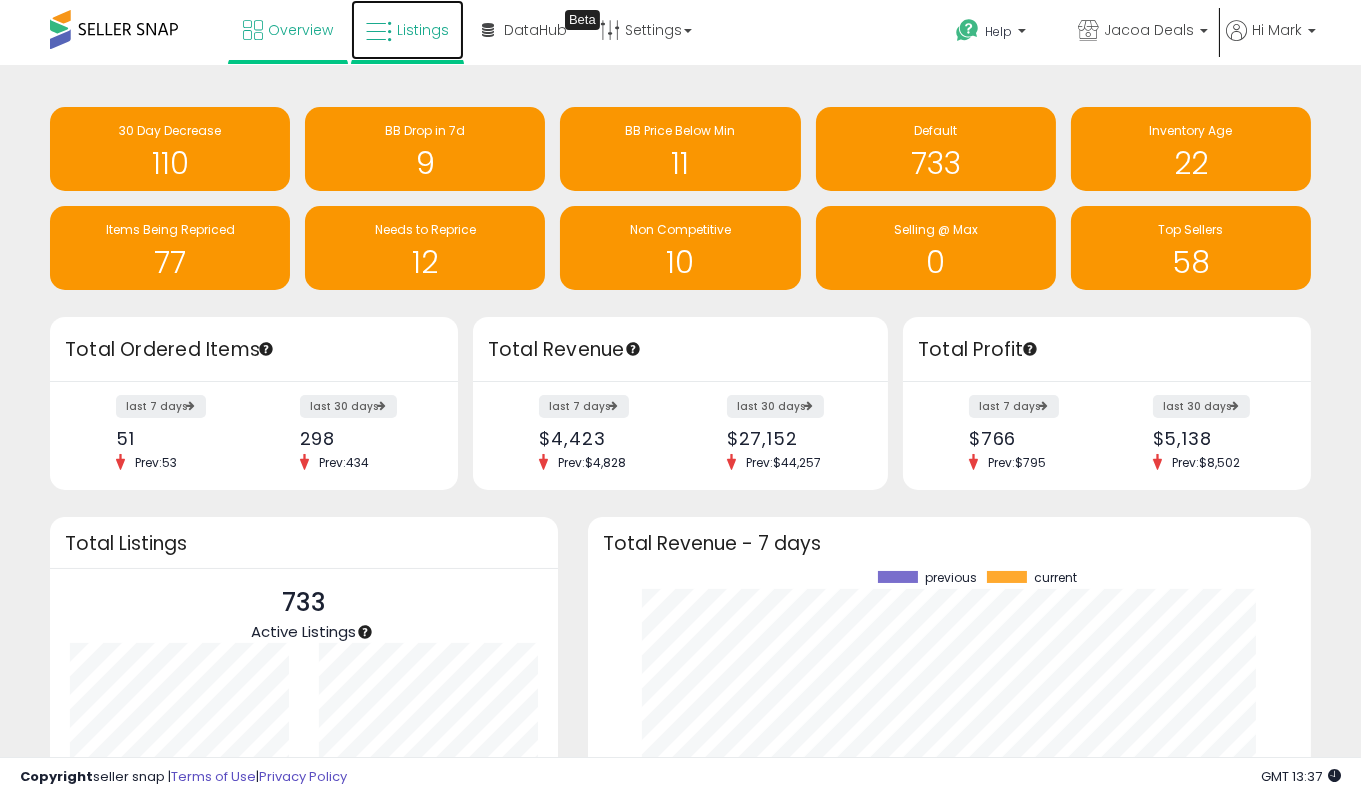 click on "Listings" at bounding box center [423, 30] 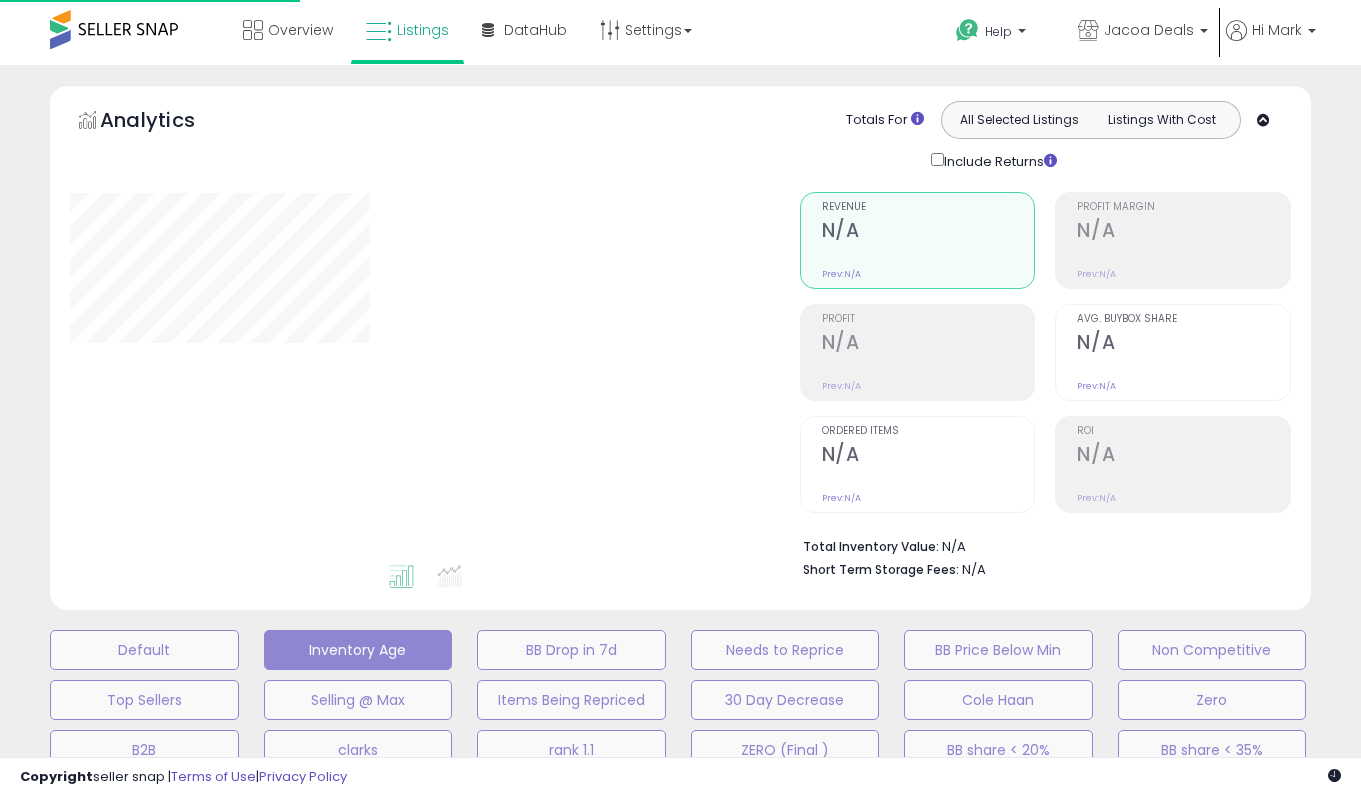 scroll, scrollTop: 0, scrollLeft: 0, axis: both 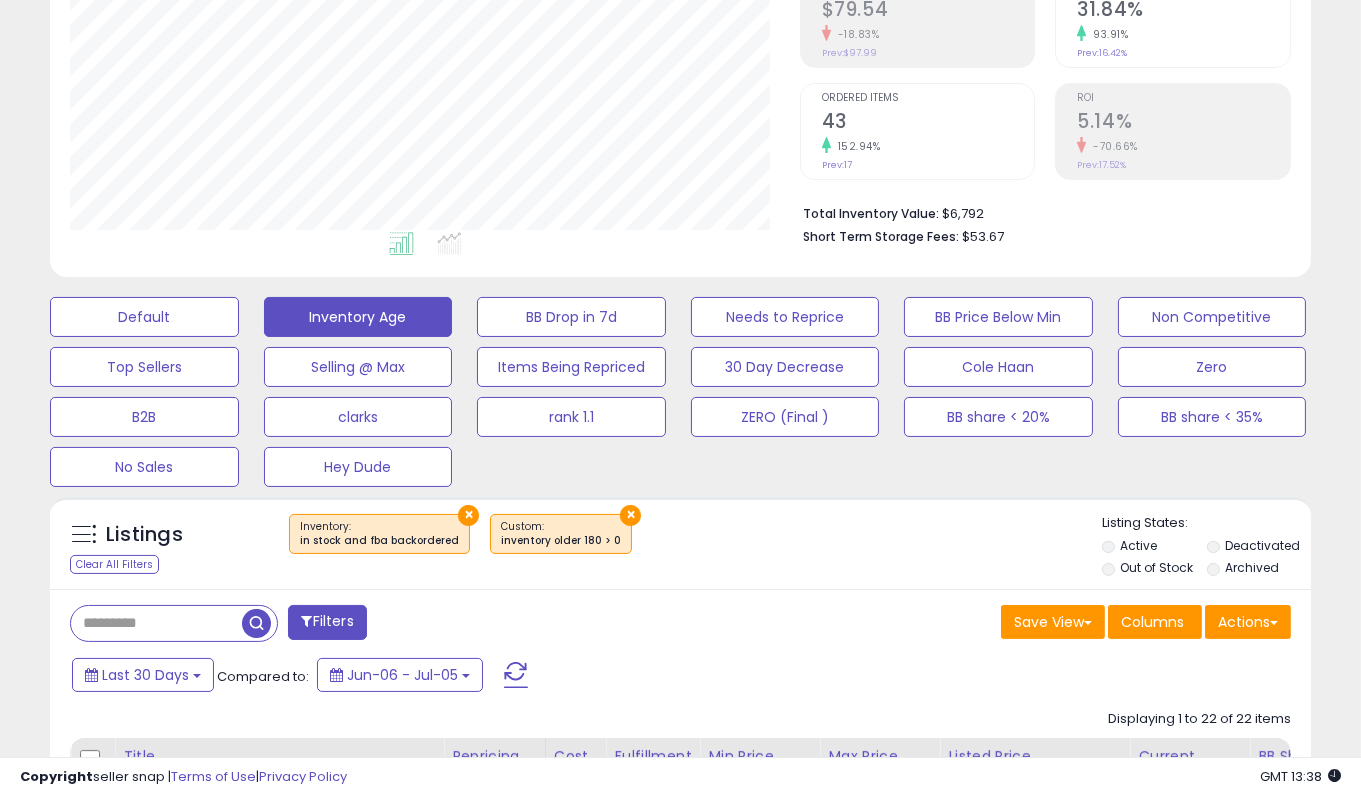 click on "×" at bounding box center (630, 515) 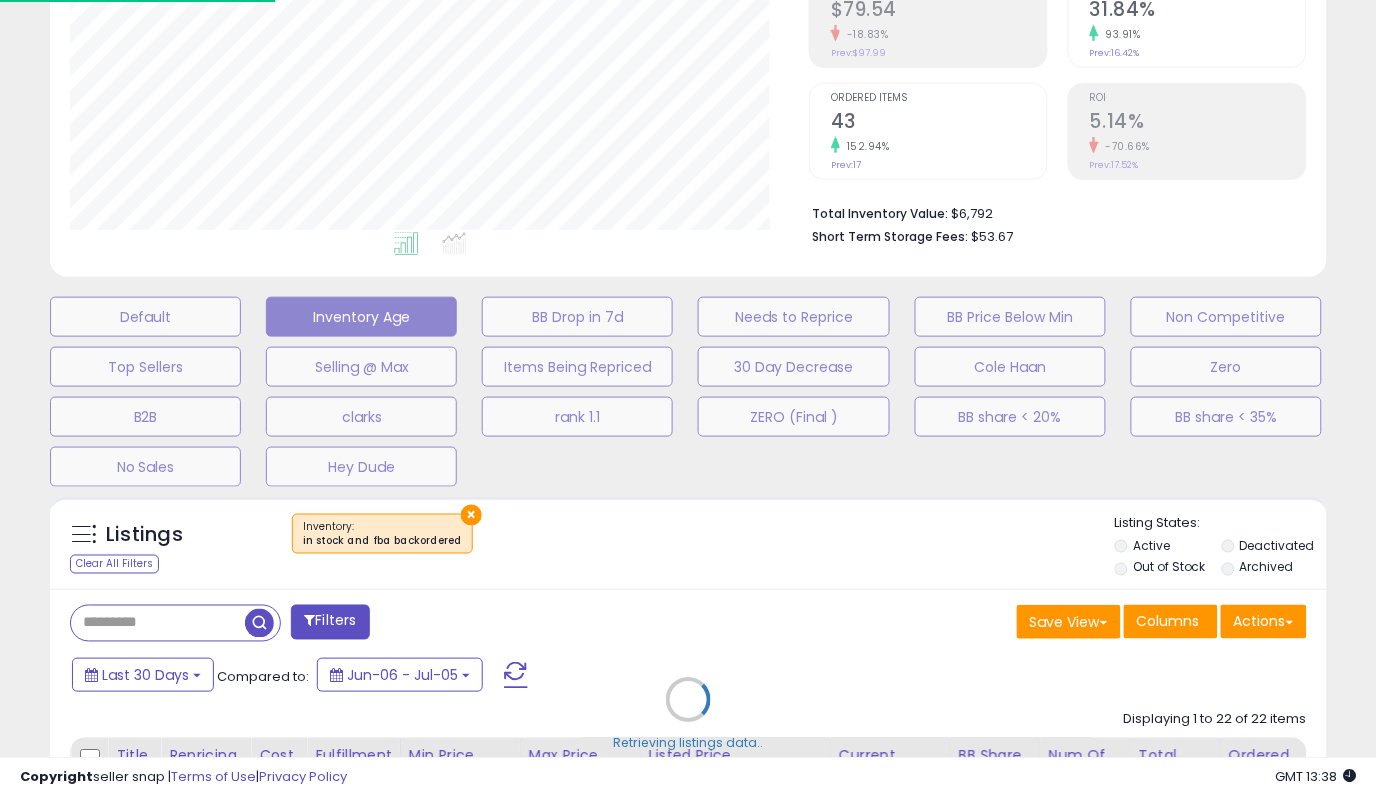 scroll, scrollTop: 999590, scrollLeft: 999260, axis: both 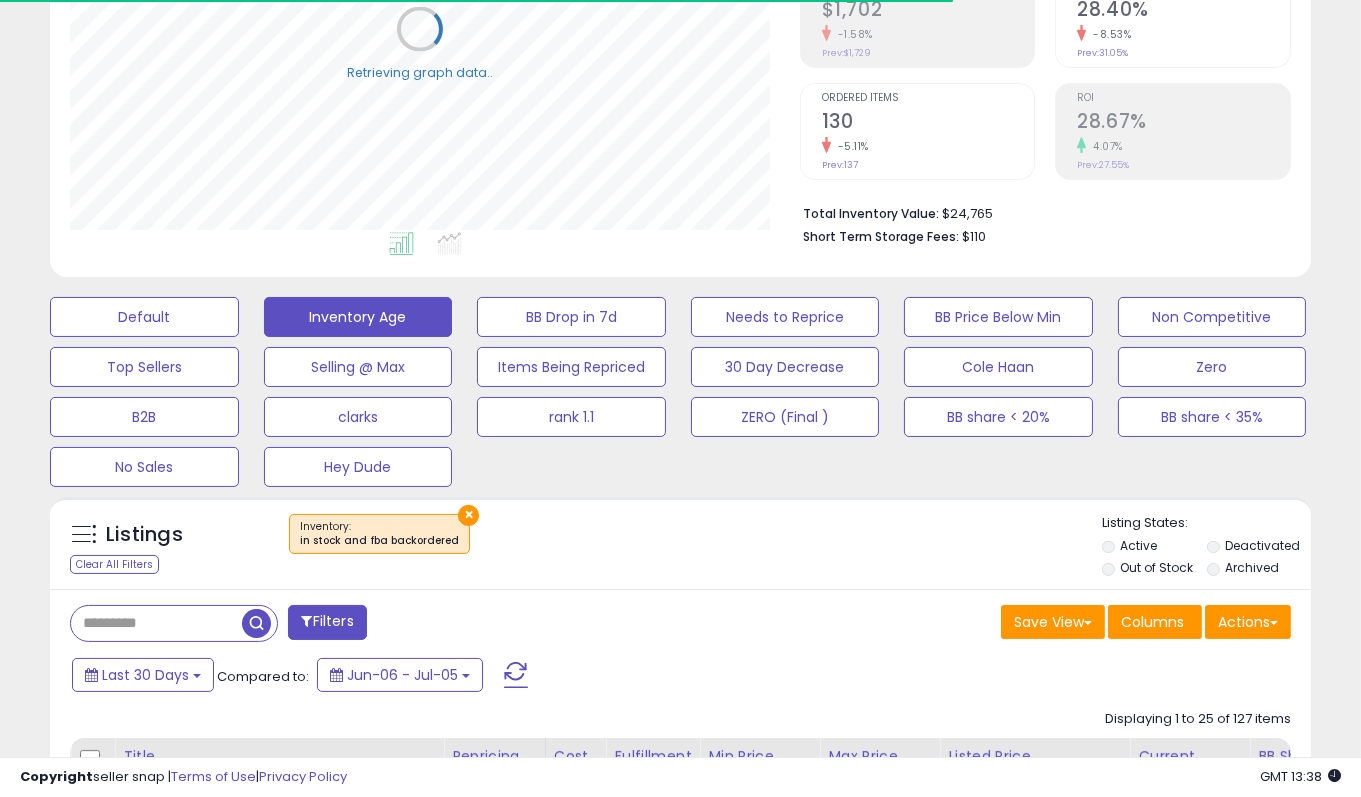 click on "×" at bounding box center (468, 515) 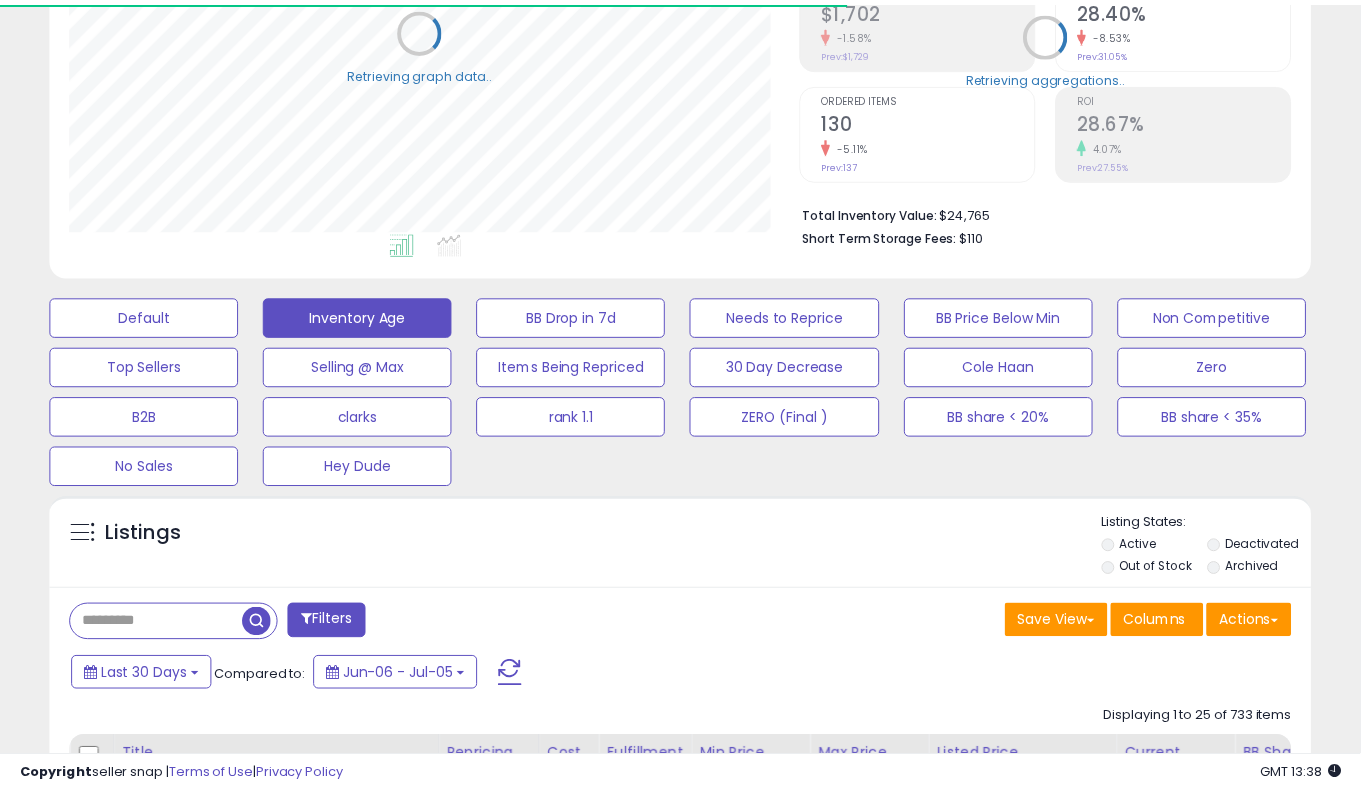 scroll, scrollTop: 999590, scrollLeft: 999270, axis: both 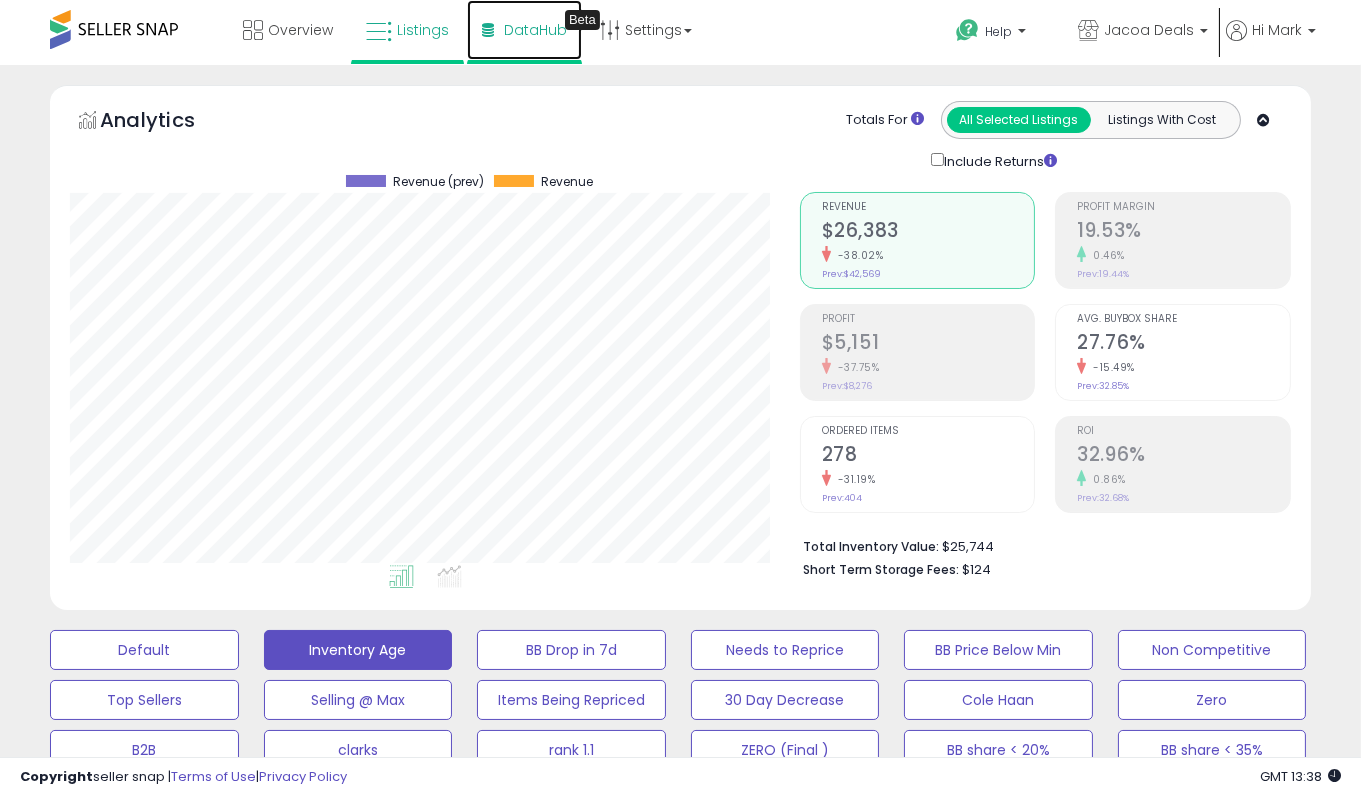 click on "DataHub" at bounding box center [535, 30] 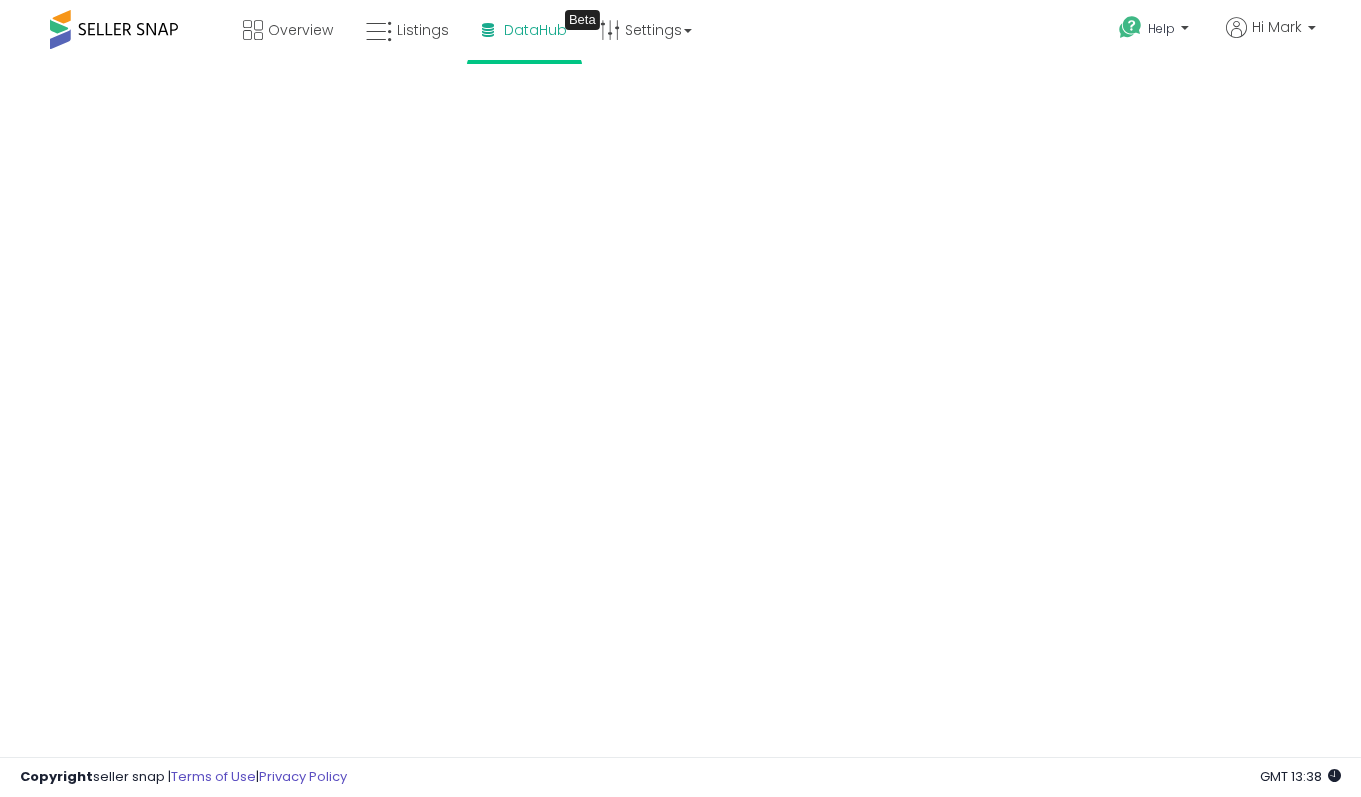 scroll, scrollTop: 0, scrollLeft: 0, axis: both 